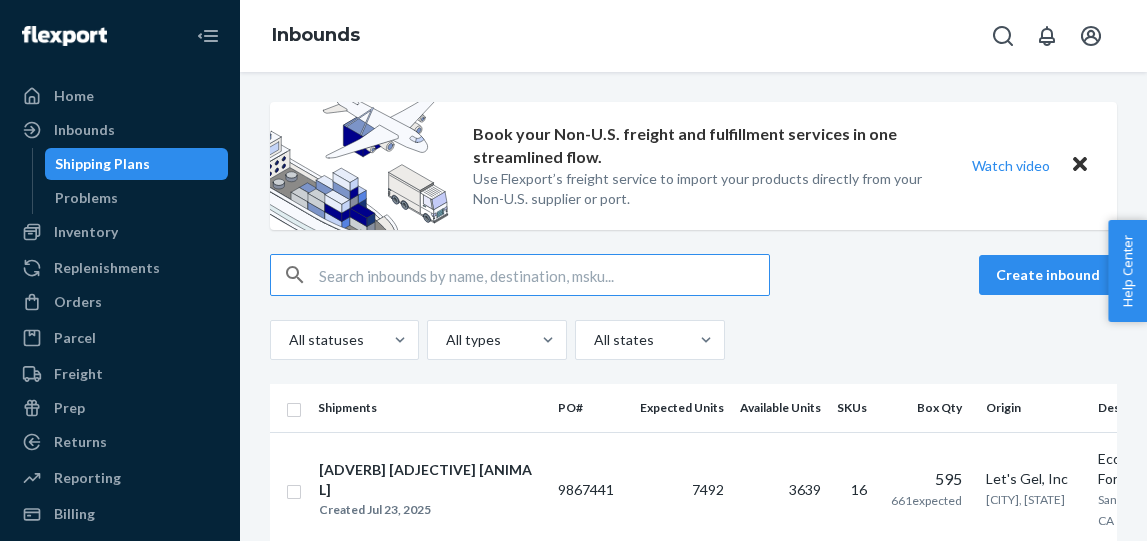 scroll, scrollTop: 0, scrollLeft: 0, axis: both 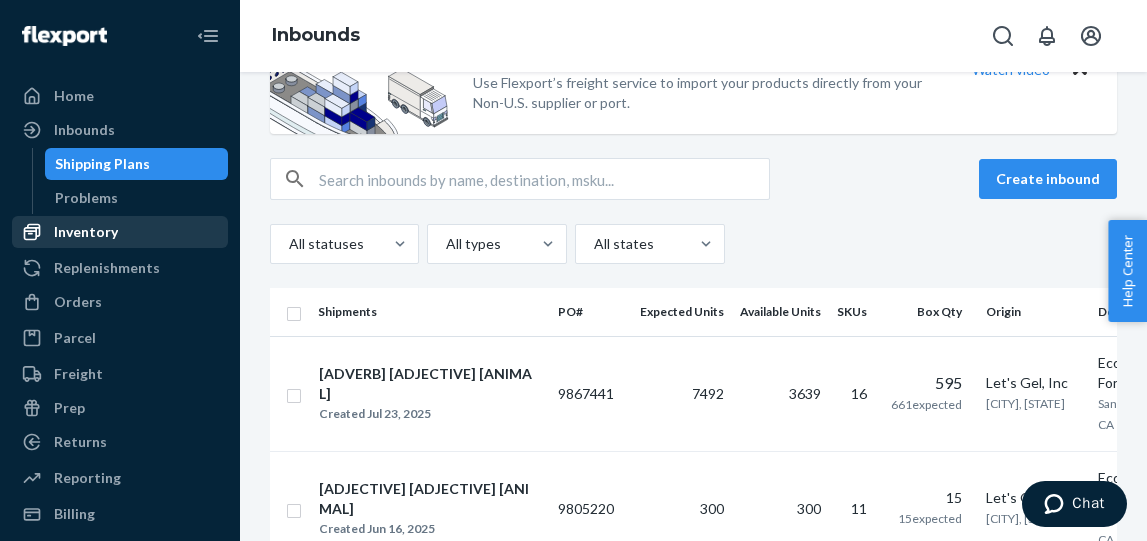 click on "Inventory" at bounding box center [86, 232] 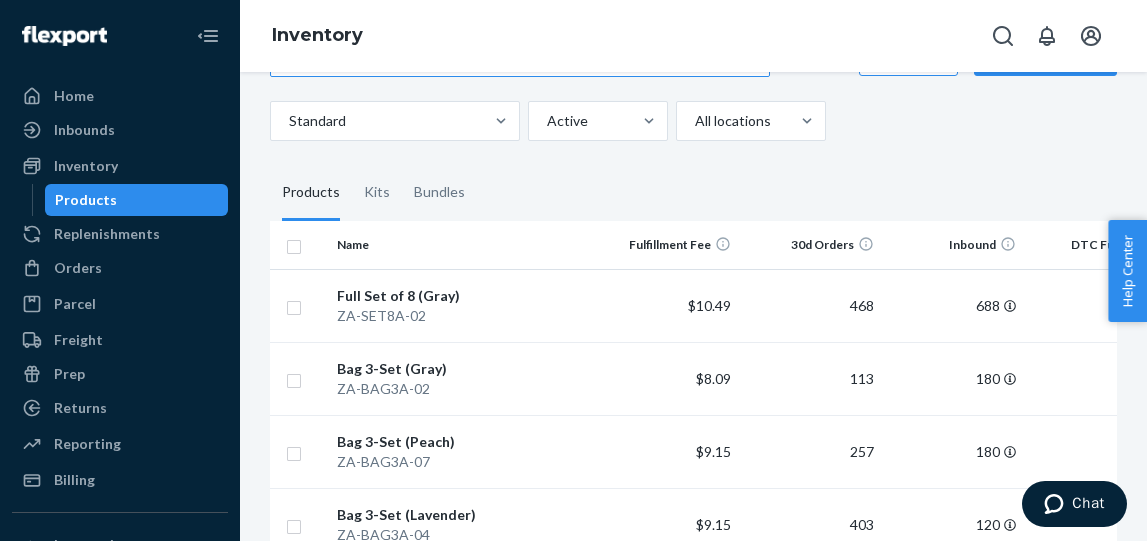 scroll, scrollTop: 88, scrollLeft: 0, axis: vertical 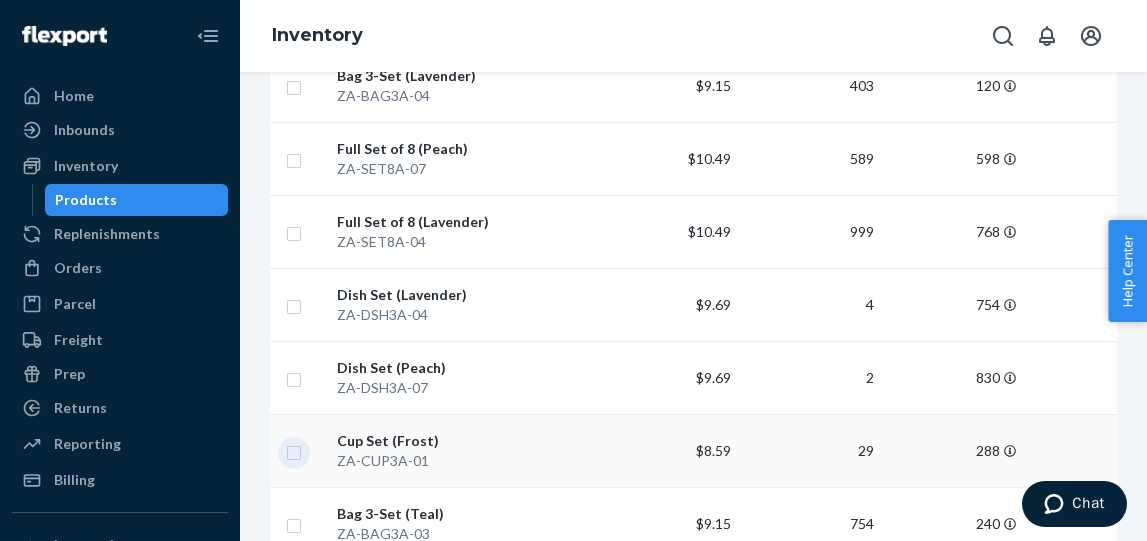 click at bounding box center [294, 450] 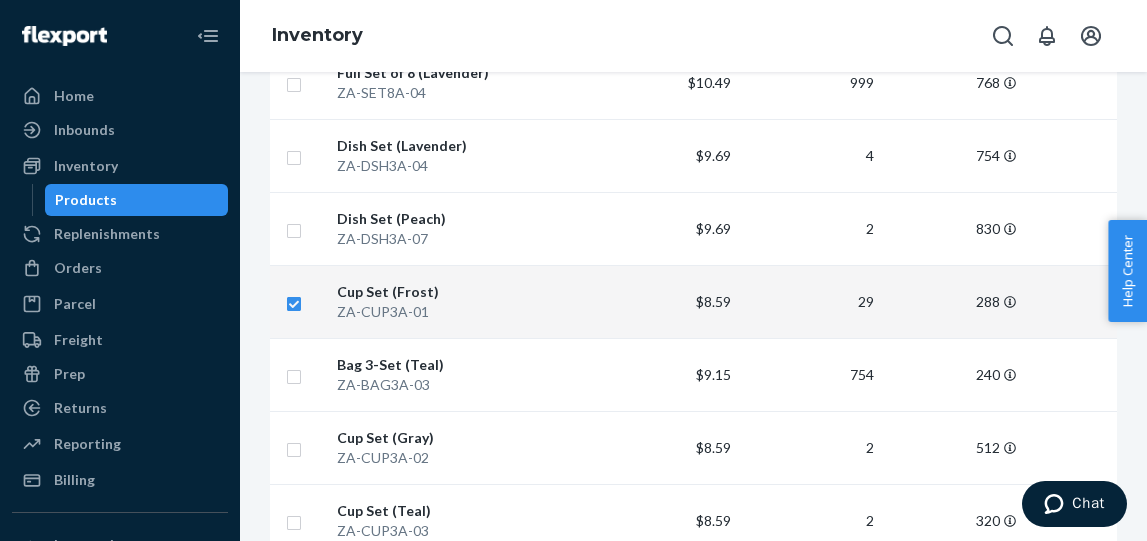 scroll, scrollTop: 697, scrollLeft: 0, axis: vertical 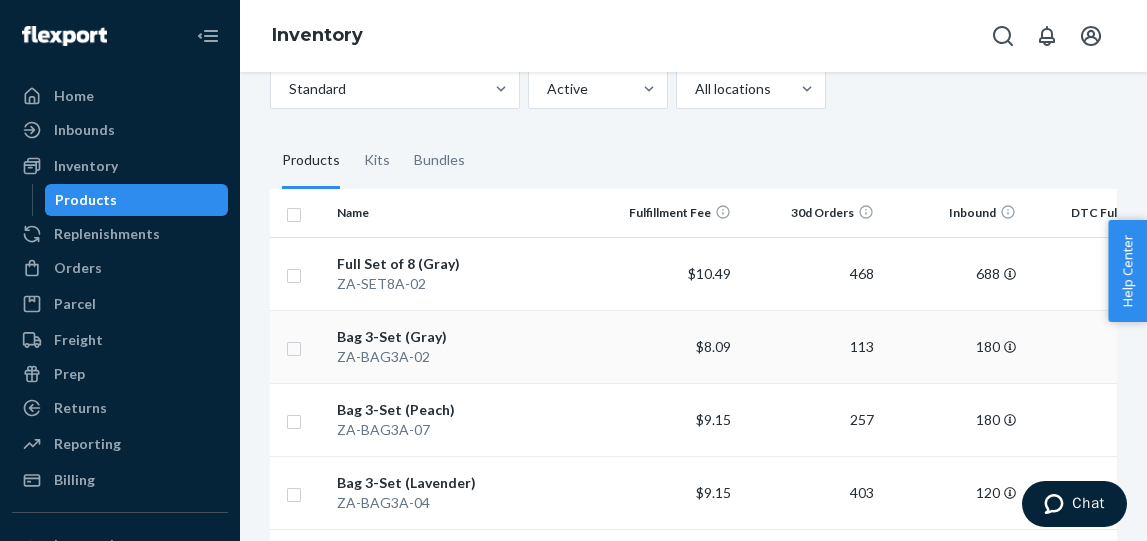 checkbox on "true" 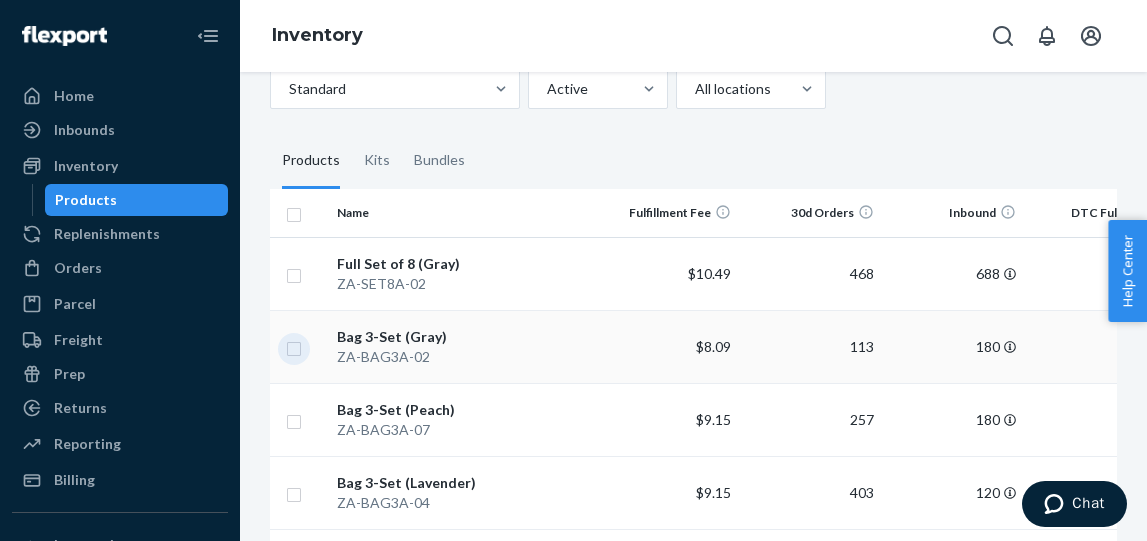 click at bounding box center (294, 346) 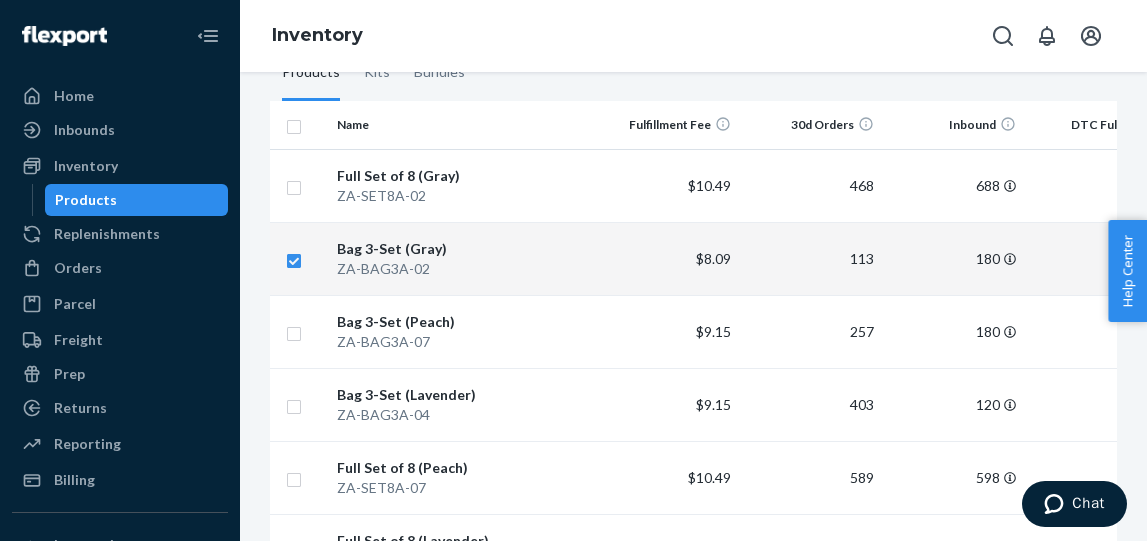 scroll, scrollTop: 197, scrollLeft: 0, axis: vertical 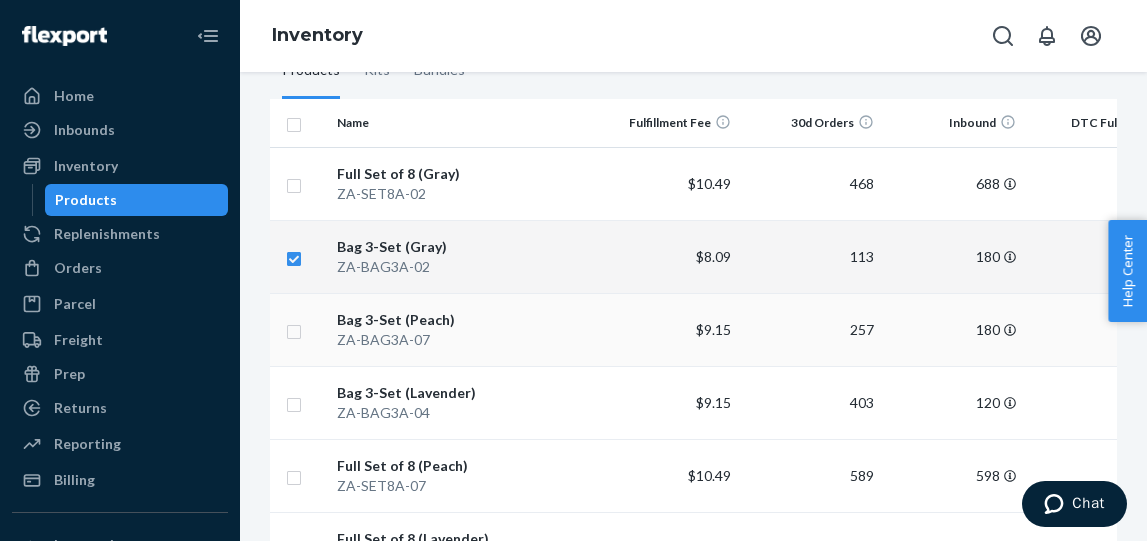 checkbox on "true" 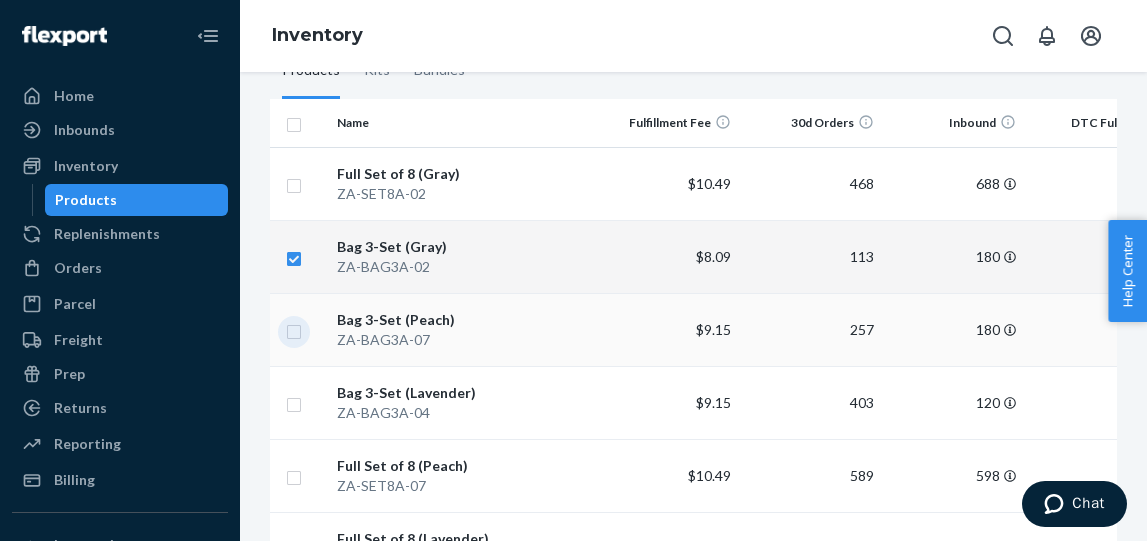 click at bounding box center [294, 329] 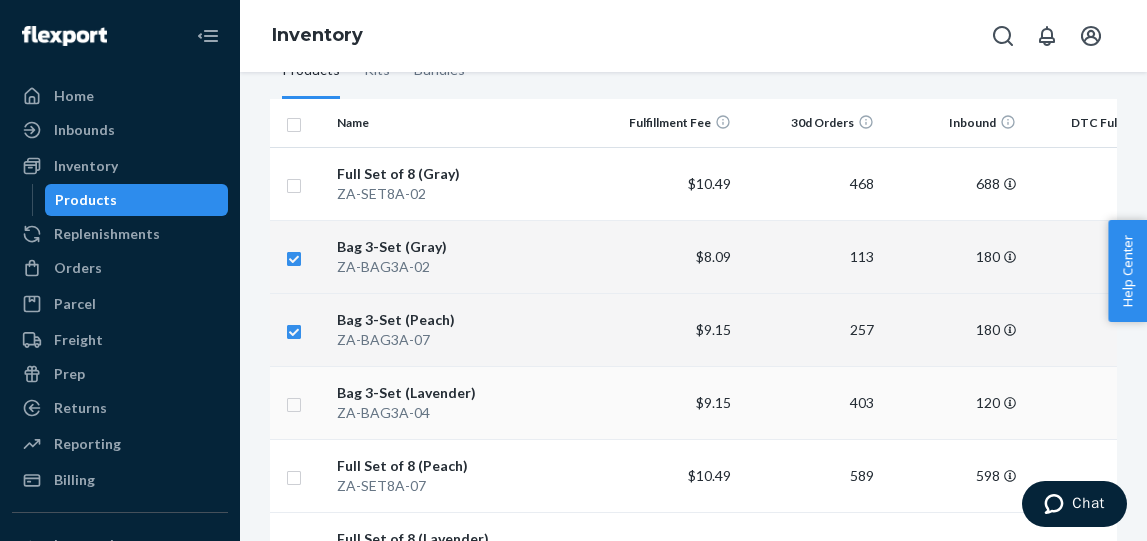 checkbox on "true" 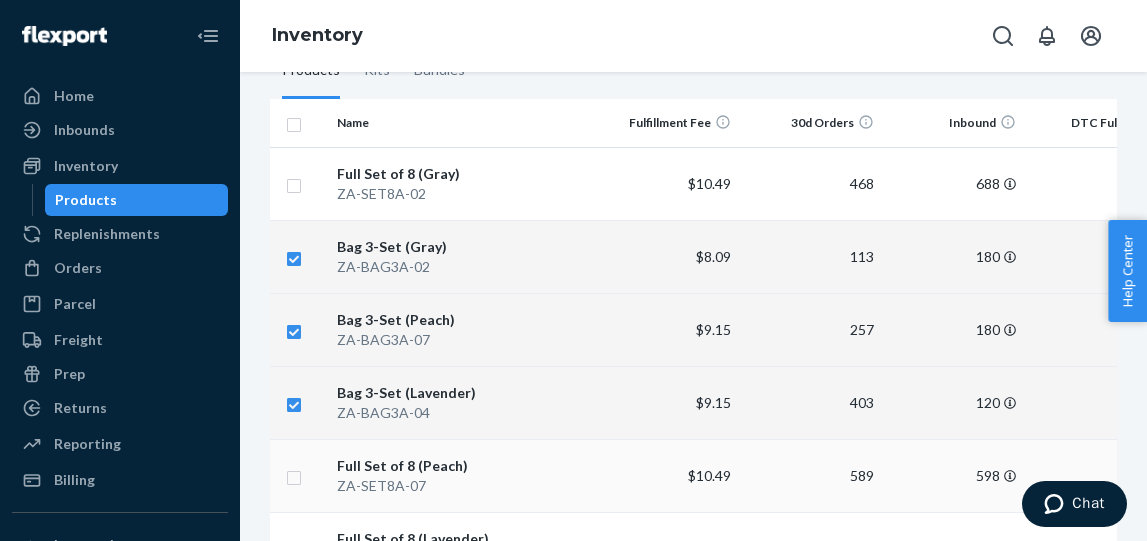 checkbox on "true" 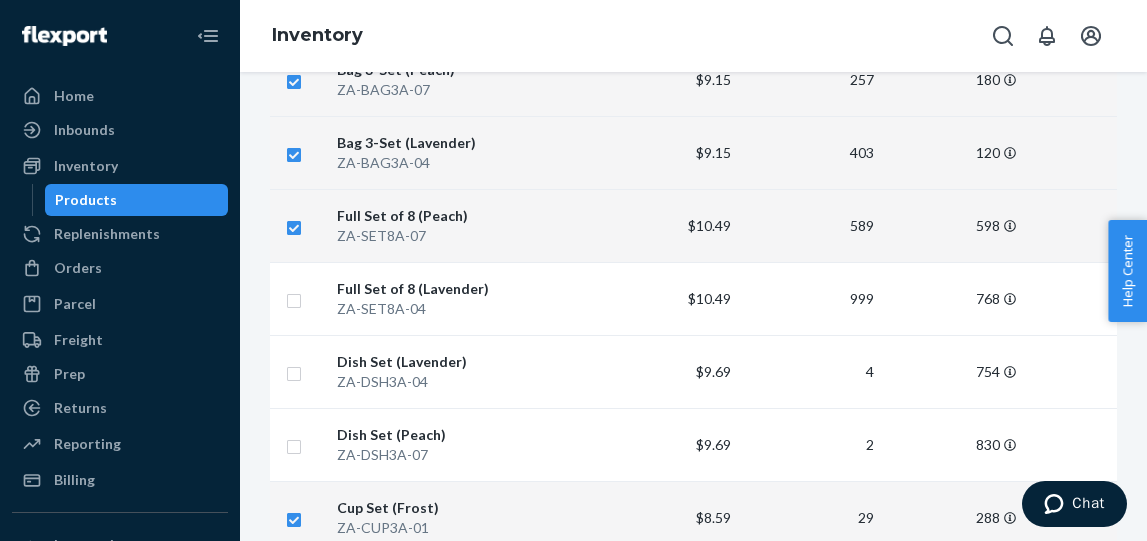 scroll, scrollTop: 448, scrollLeft: 0, axis: vertical 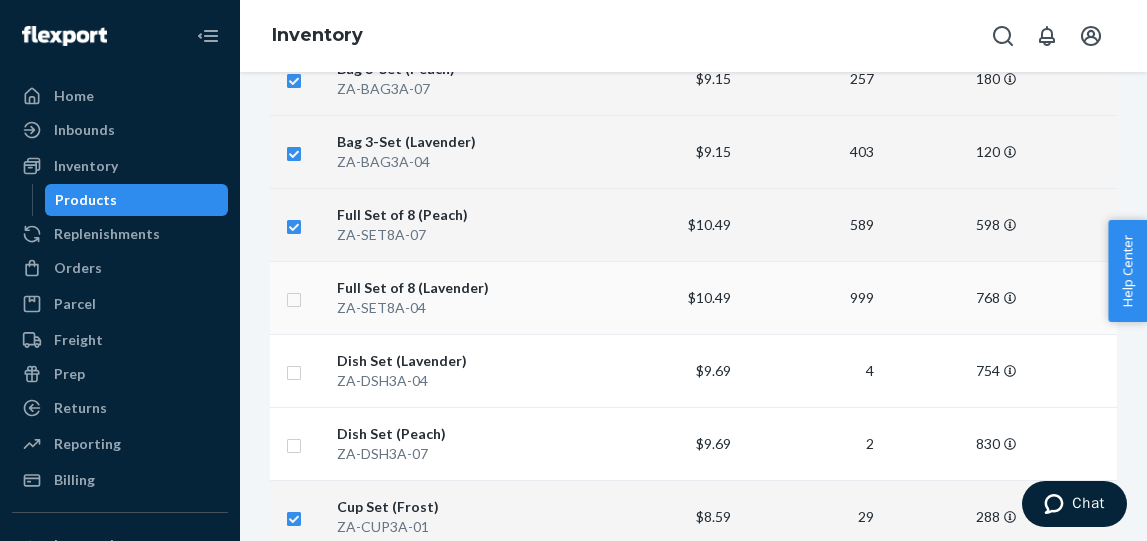checkbox on "true" 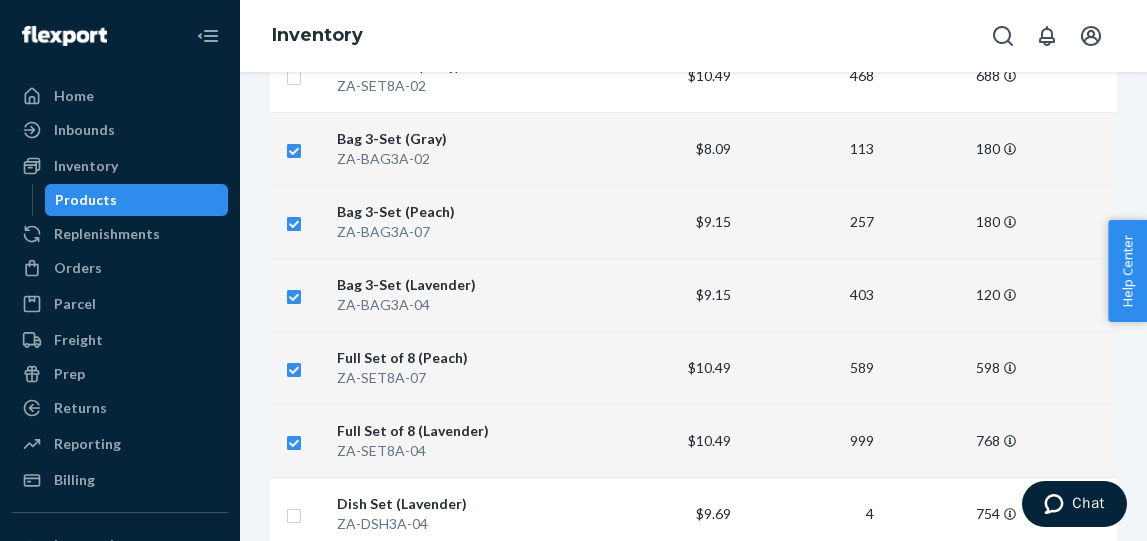 scroll, scrollTop: 301, scrollLeft: 0, axis: vertical 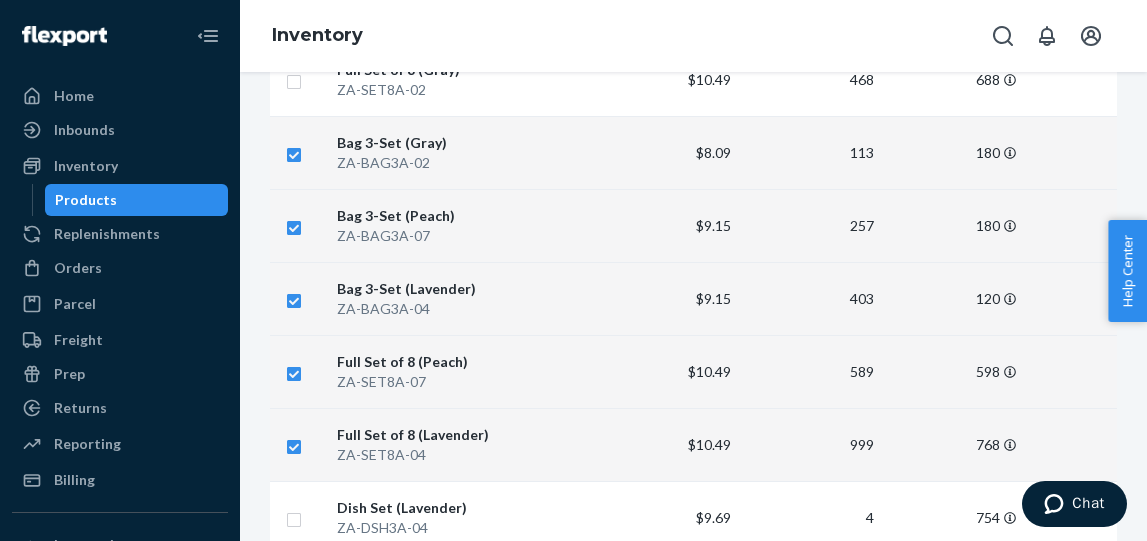 checkbox on "true" 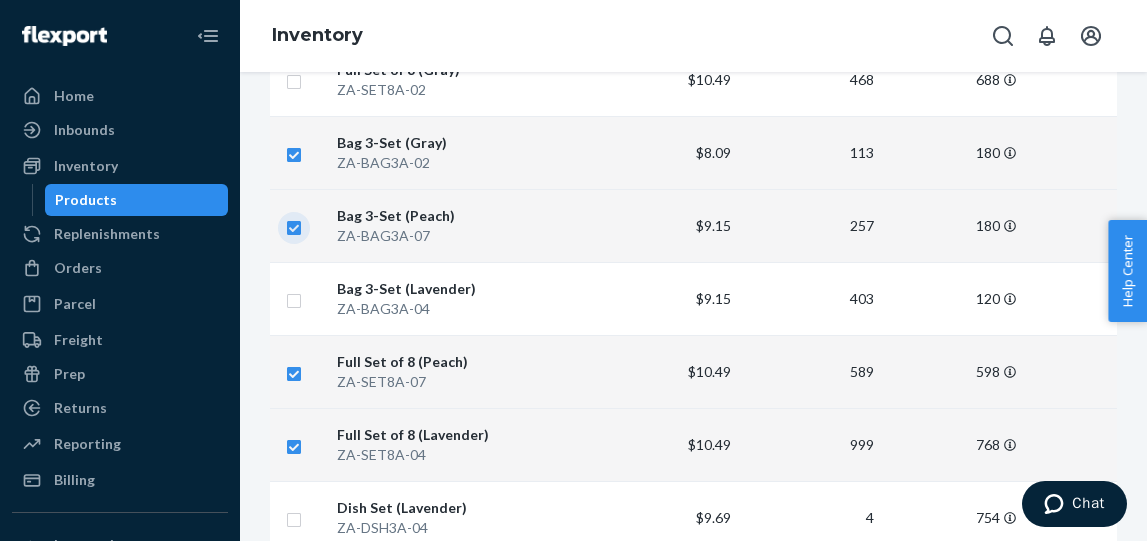 click at bounding box center [294, 225] 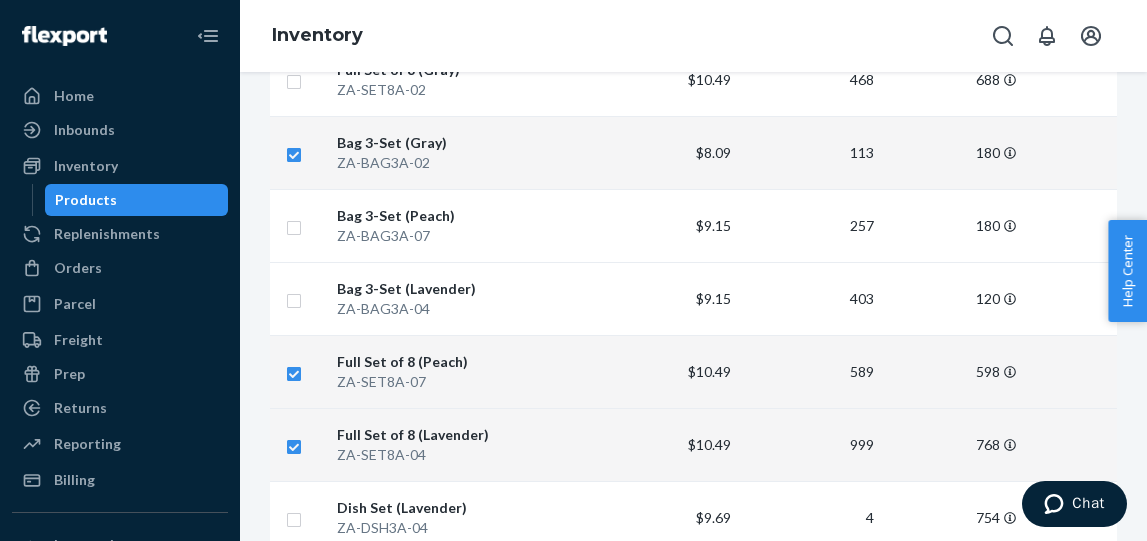 click at bounding box center [294, 152] 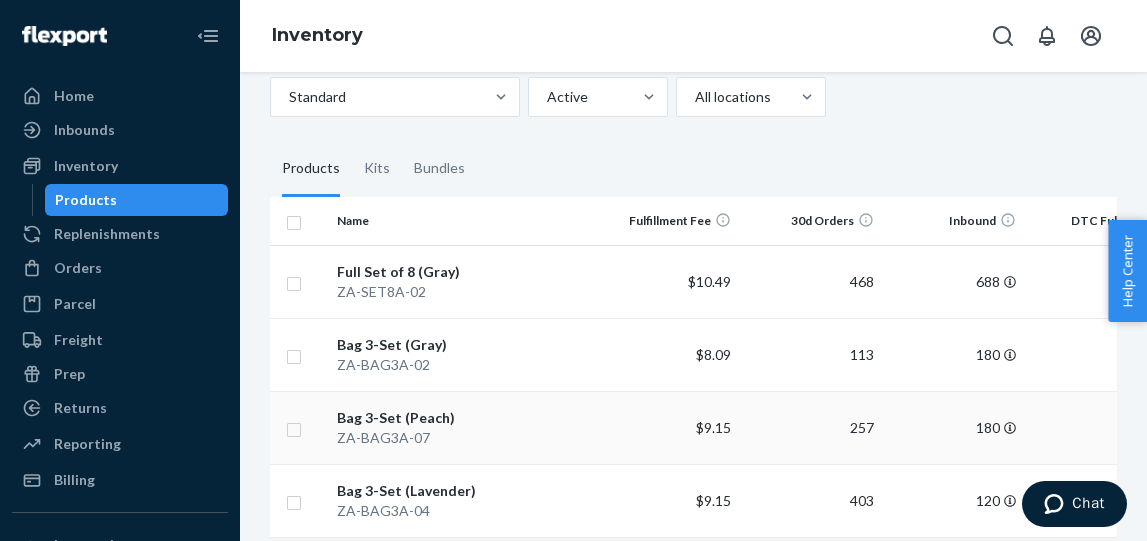 scroll, scrollTop: 97, scrollLeft: 0, axis: vertical 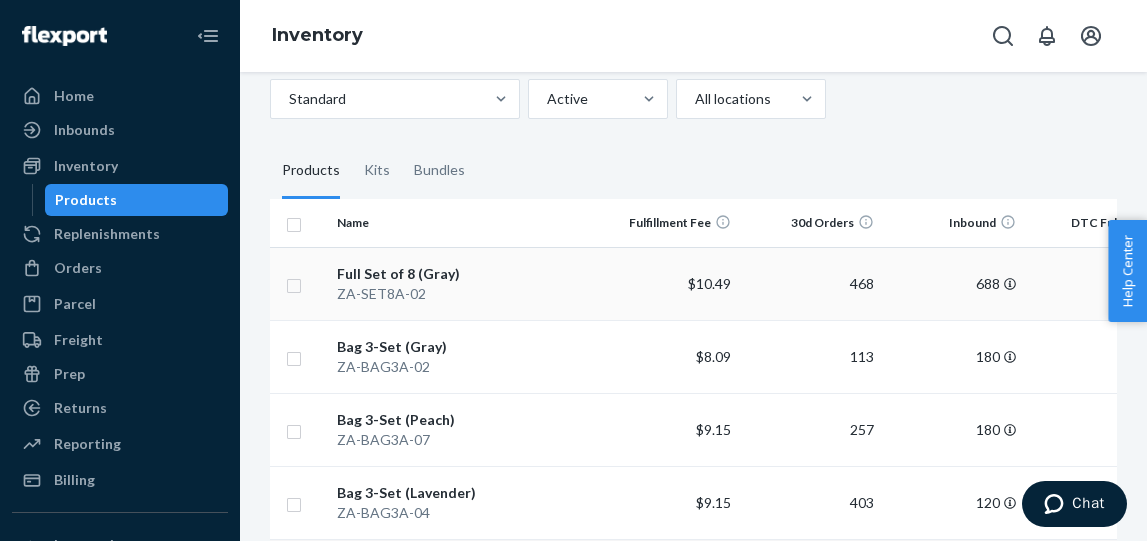 click at bounding box center [294, 283] 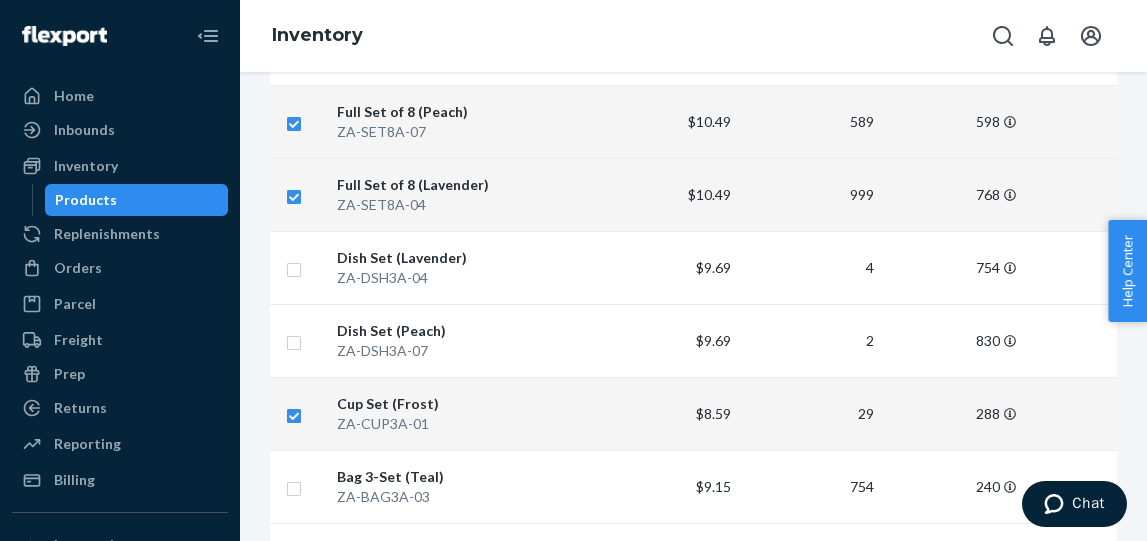 scroll, scrollTop: 561, scrollLeft: 0, axis: vertical 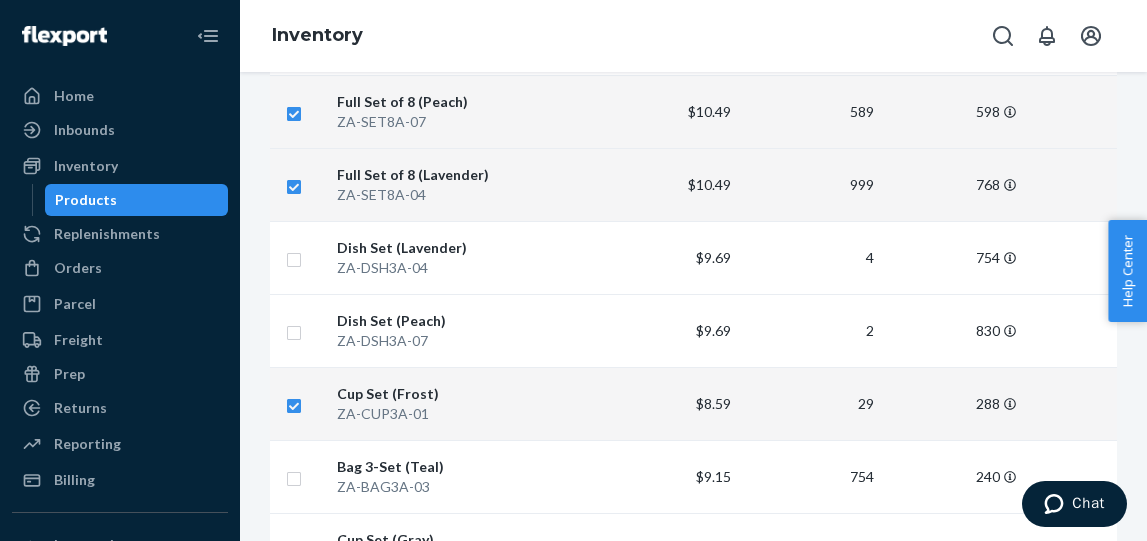 checkbox on "true" 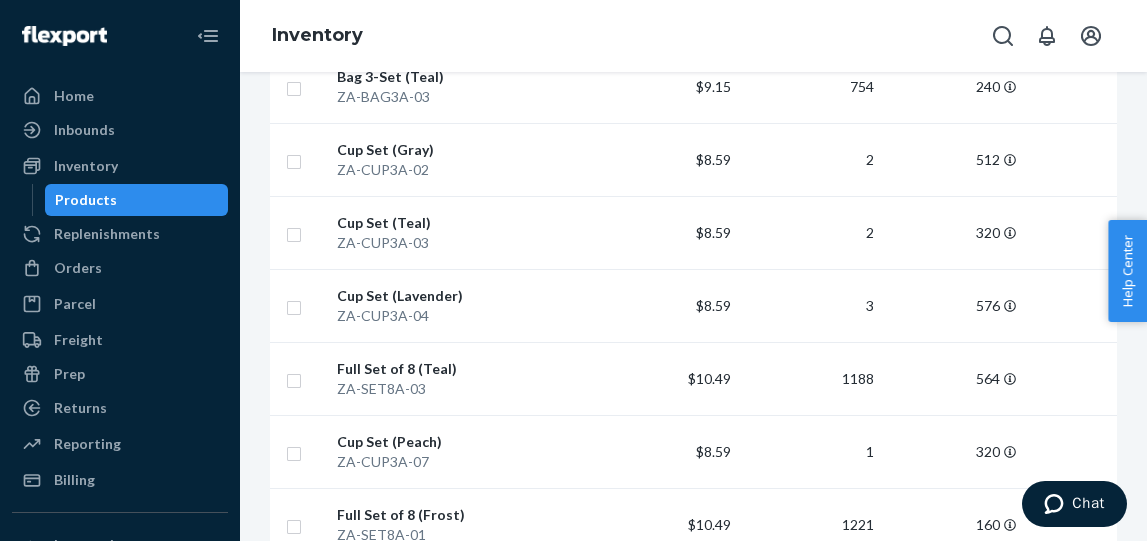 scroll, scrollTop: 960, scrollLeft: 0, axis: vertical 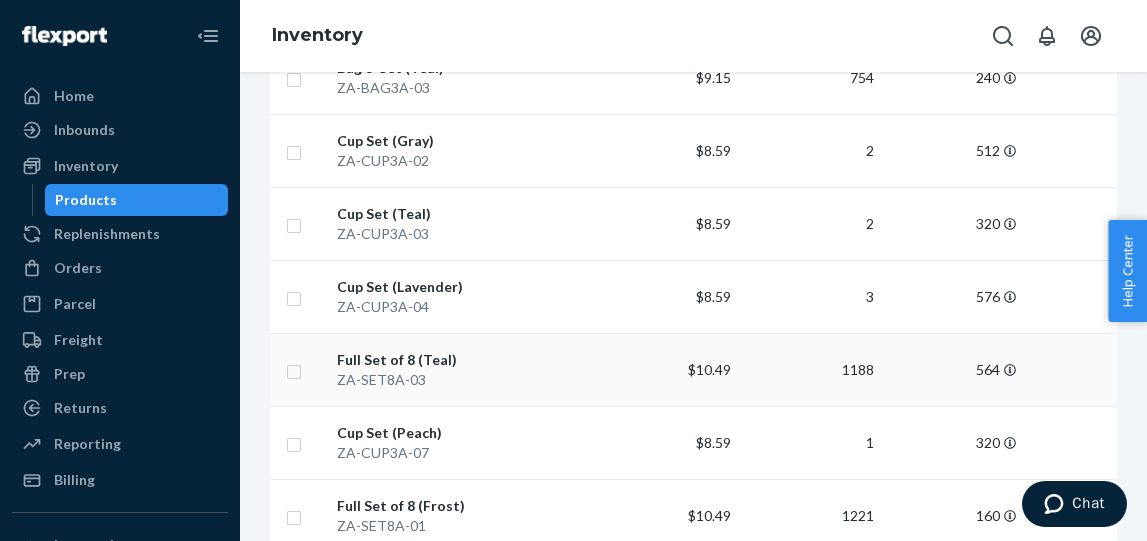 click at bounding box center [294, 369] 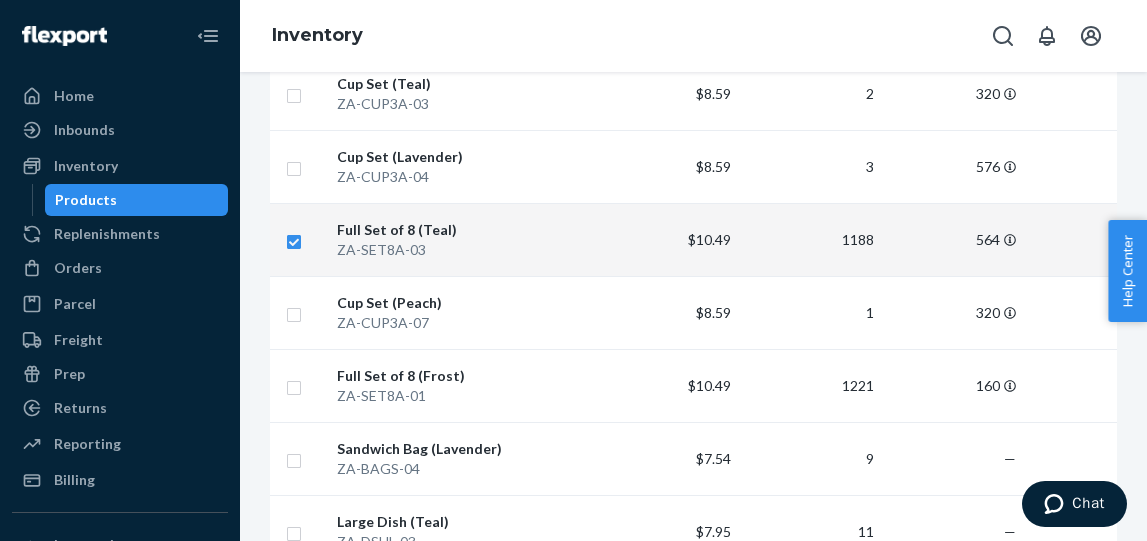 scroll, scrollTop: 1091, scrollLeft: 0, axis: vertical 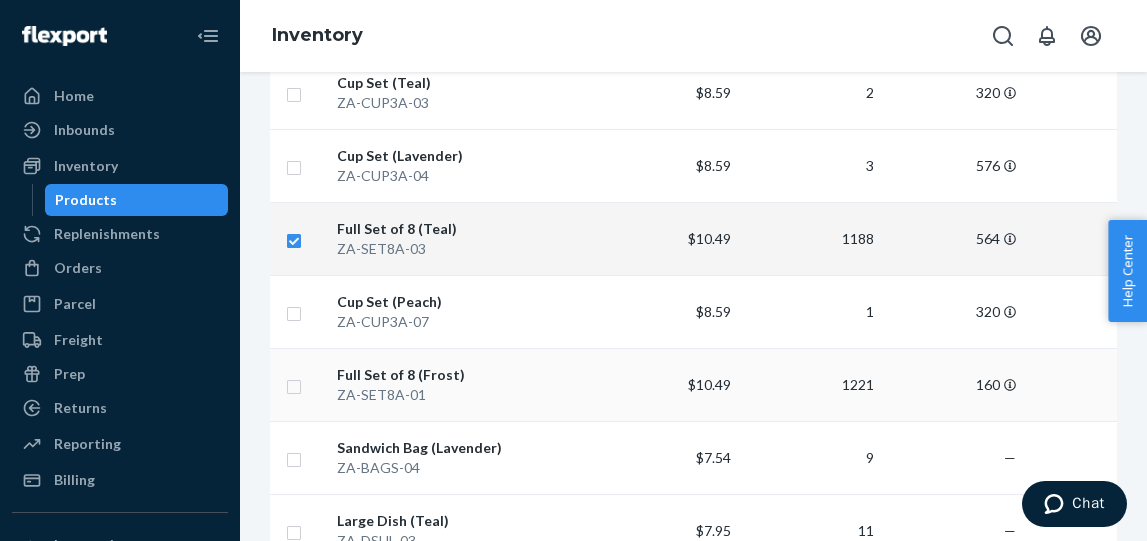 checkbox on "true" 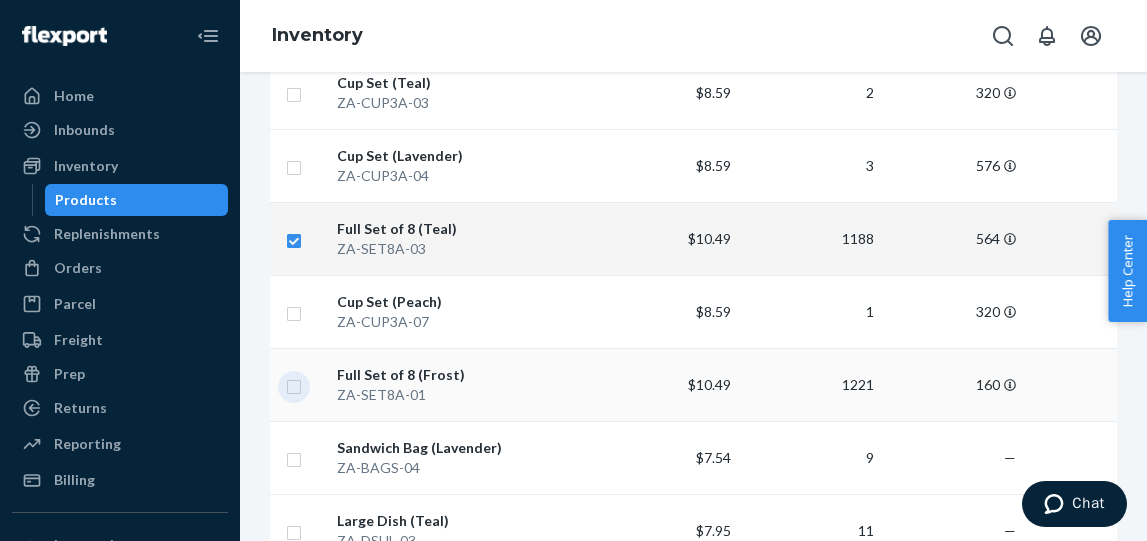 click at bounding box center (294, 384) 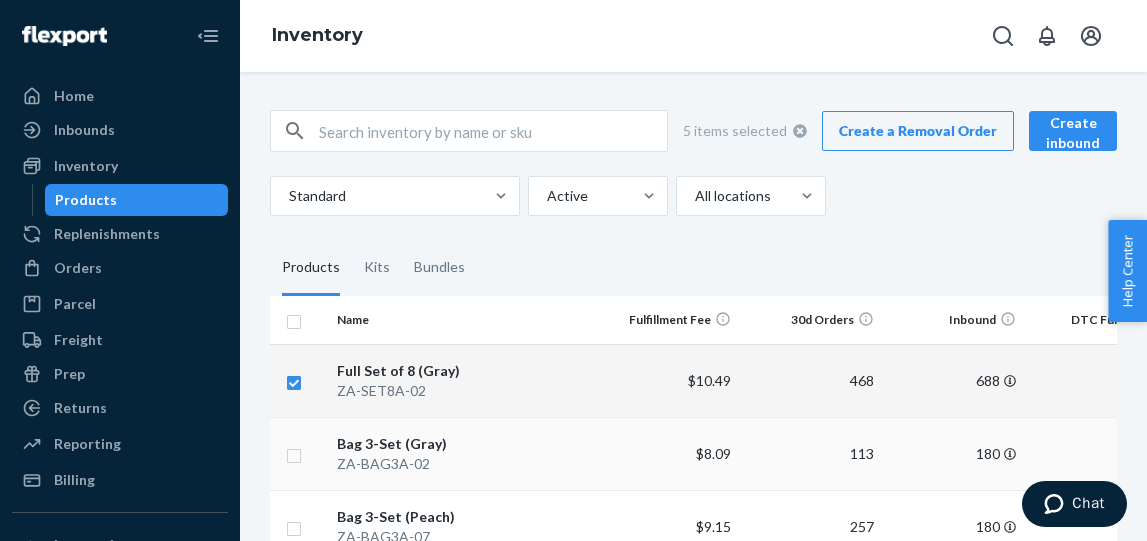 scroll, scrollTop: 66, scrollLeft: 0, axis: vertical 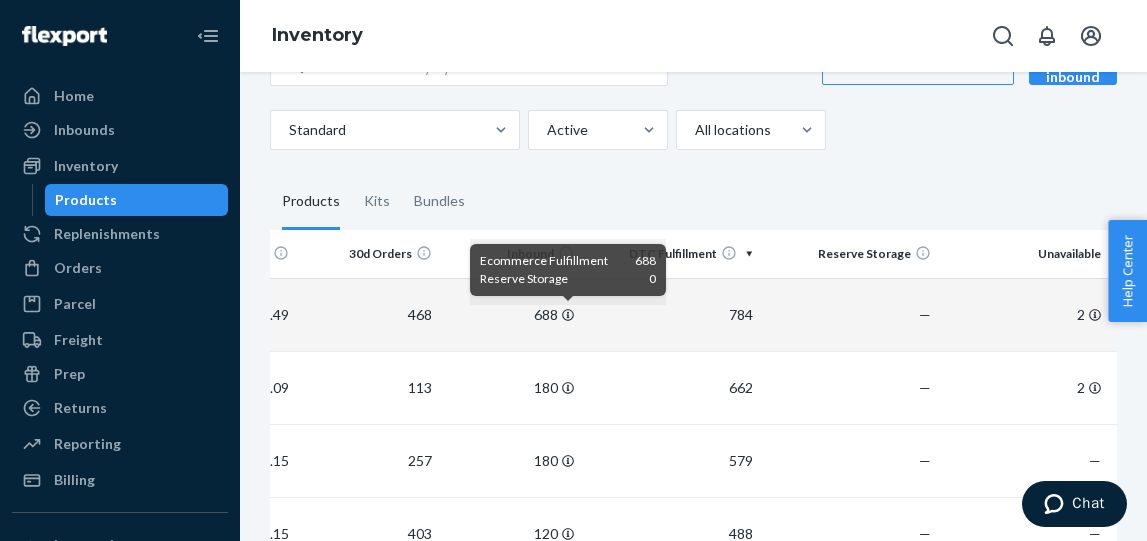 checkbox on "true" 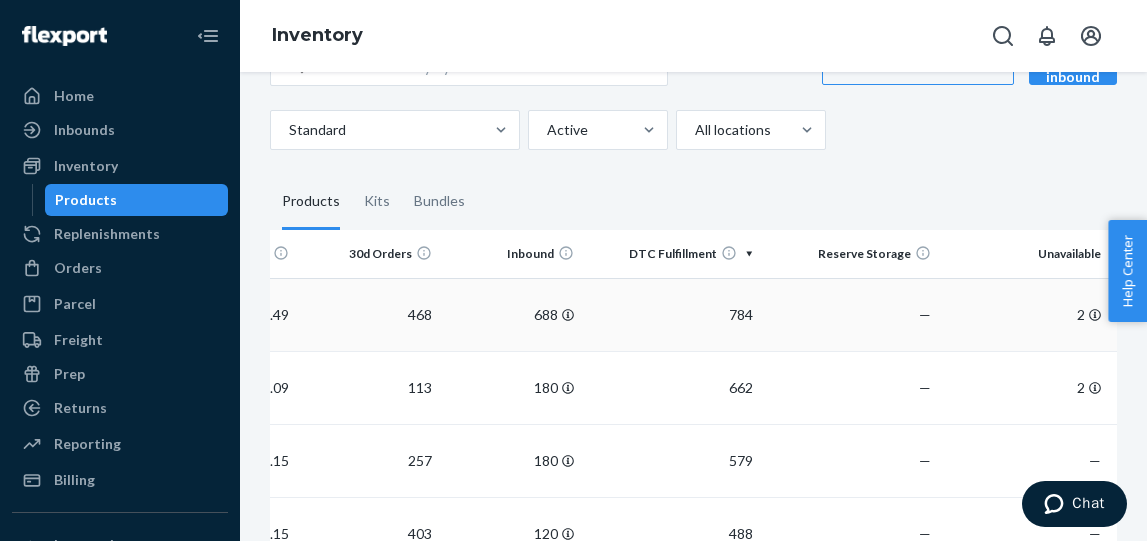 click on "784" at bounding box center (671, 314) 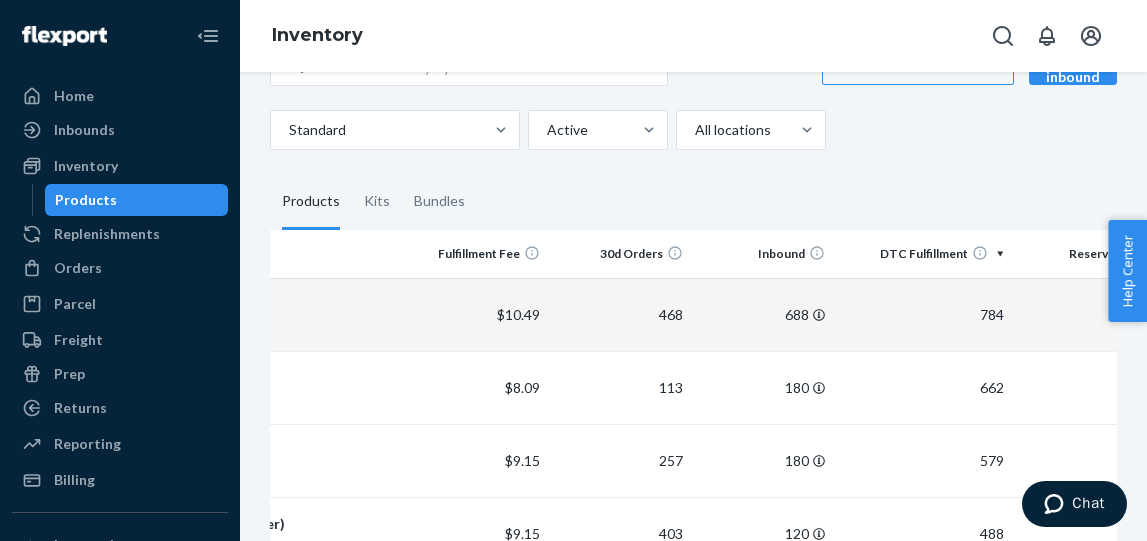 scroll, scrollTop: 0, scrollLeft: 0, axis: both 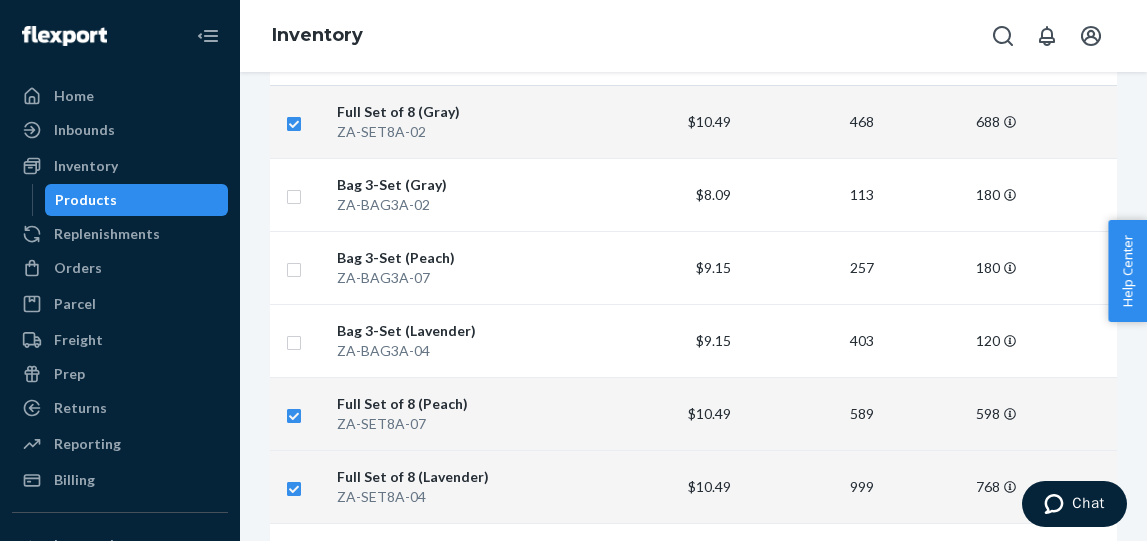 click at bounding box center (299, 413) 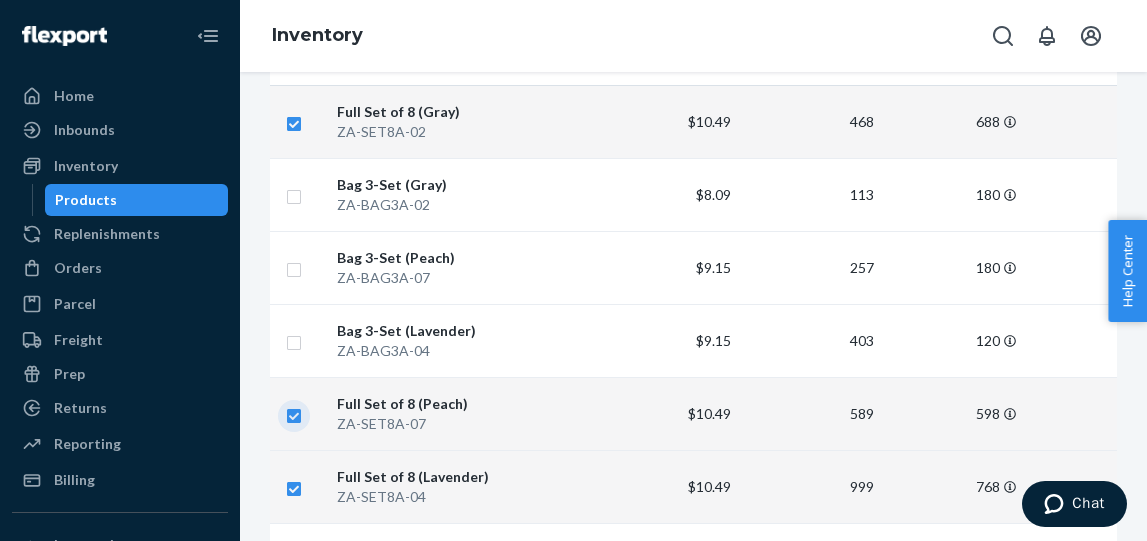 click at bounding box center (294, 413) 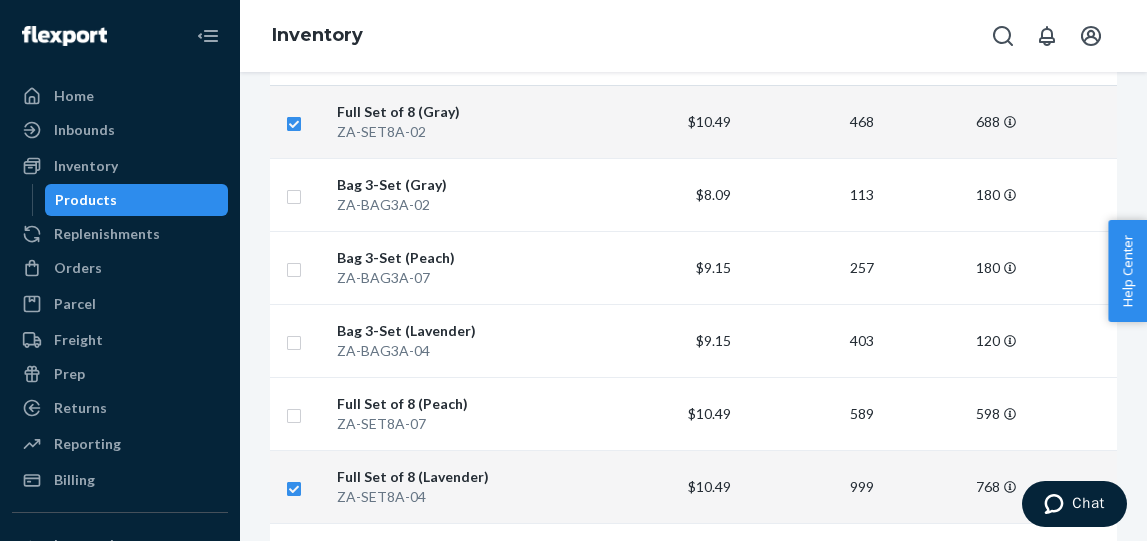 click at bounding box center (299, 486) 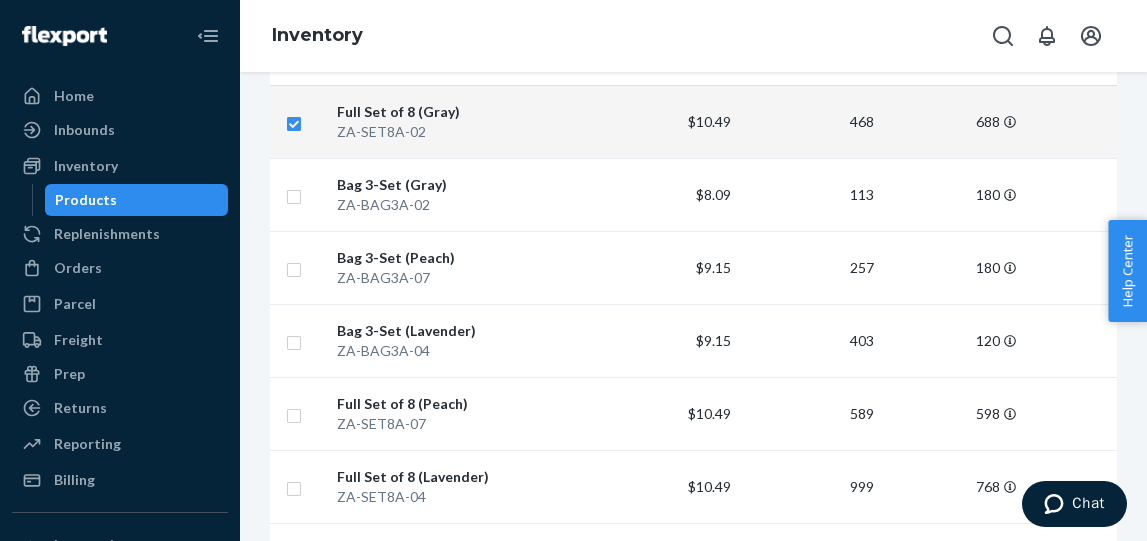 click at bounding box center (294, 121) 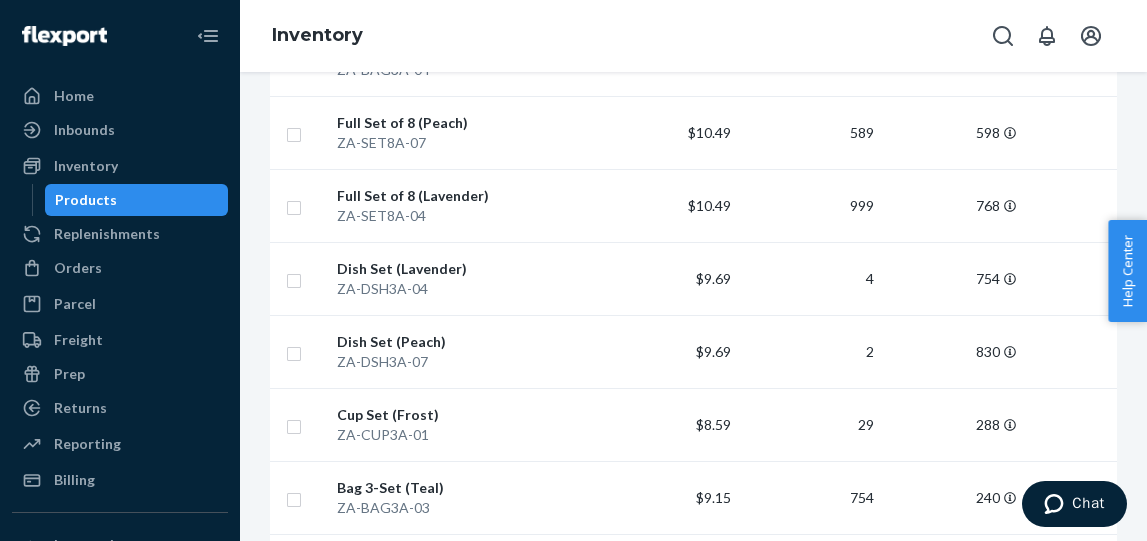 scroll, scrollTop: 556, scrollLeft: 0, axis: vertical 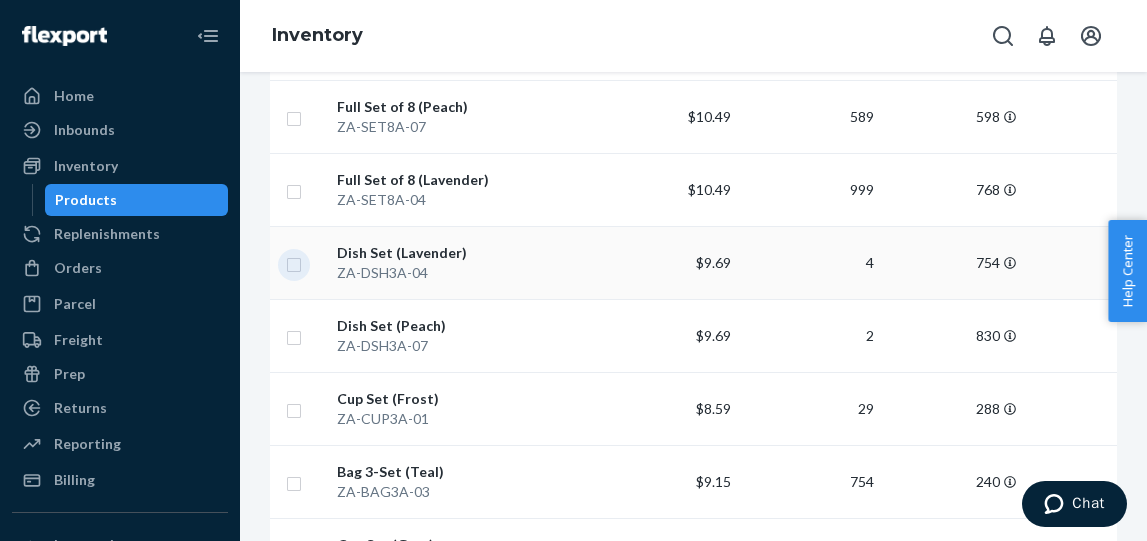 click at bounding box center [294, 262] 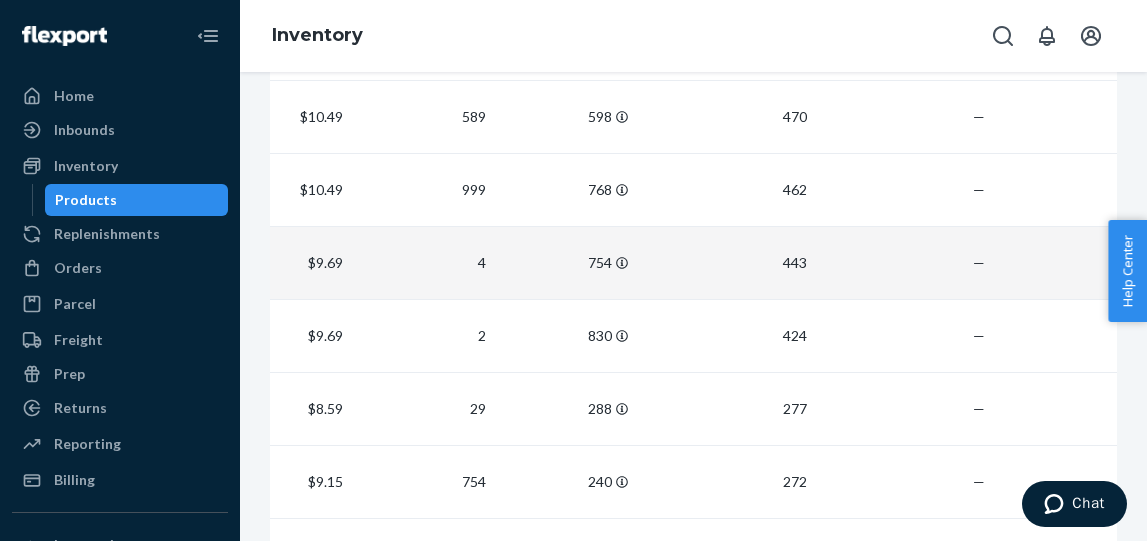scroll, scrollTop: 0, scrollLeft: 442, axis: horizontal 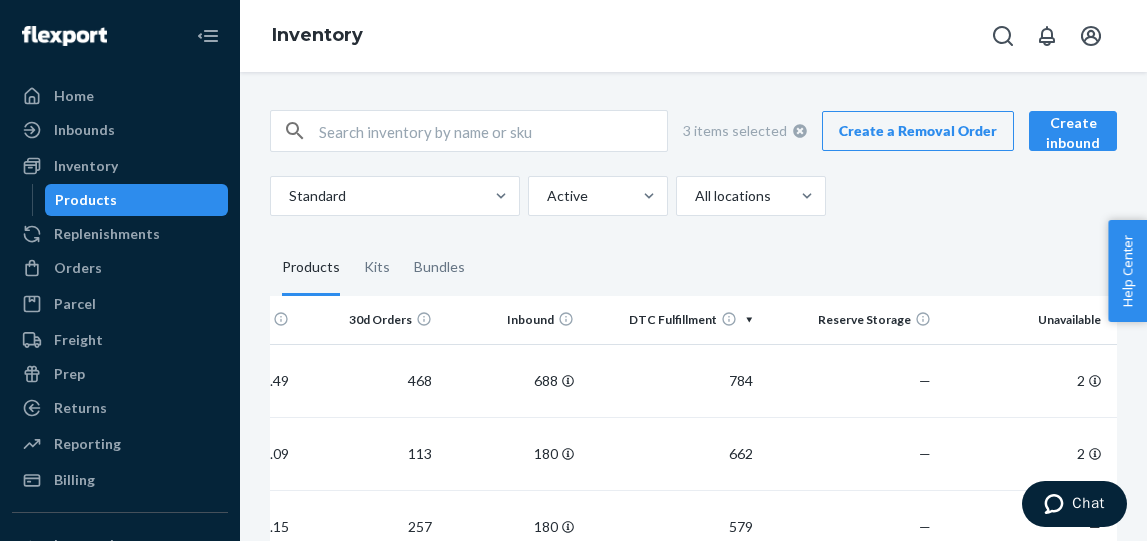 checkbox on "true" 